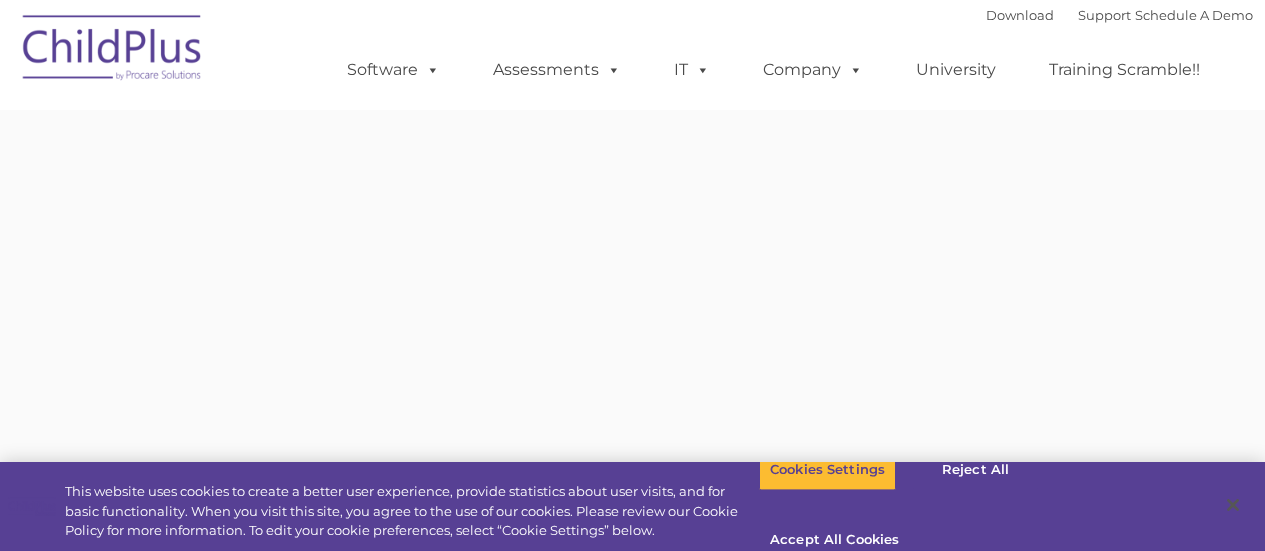 scroll, scrollTop: 0, scrollLeft: 0, axis: both 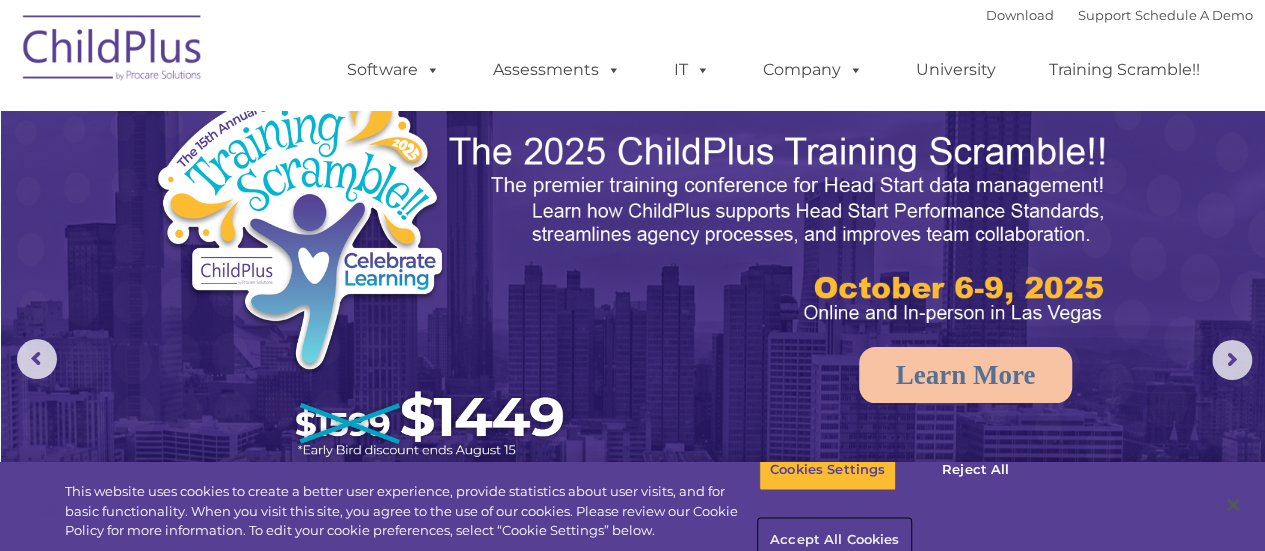 click on "Accept All Cookies" at bounding box center [834, 541] 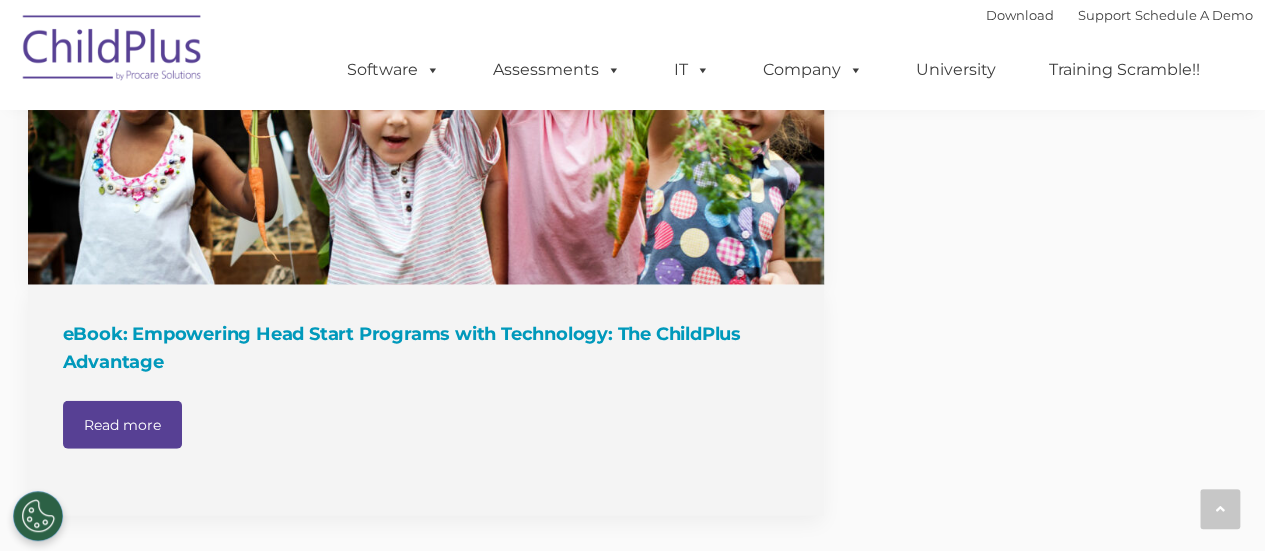 scroll, scrollTop: 2281, scrollLeft: 0, axis: vertical 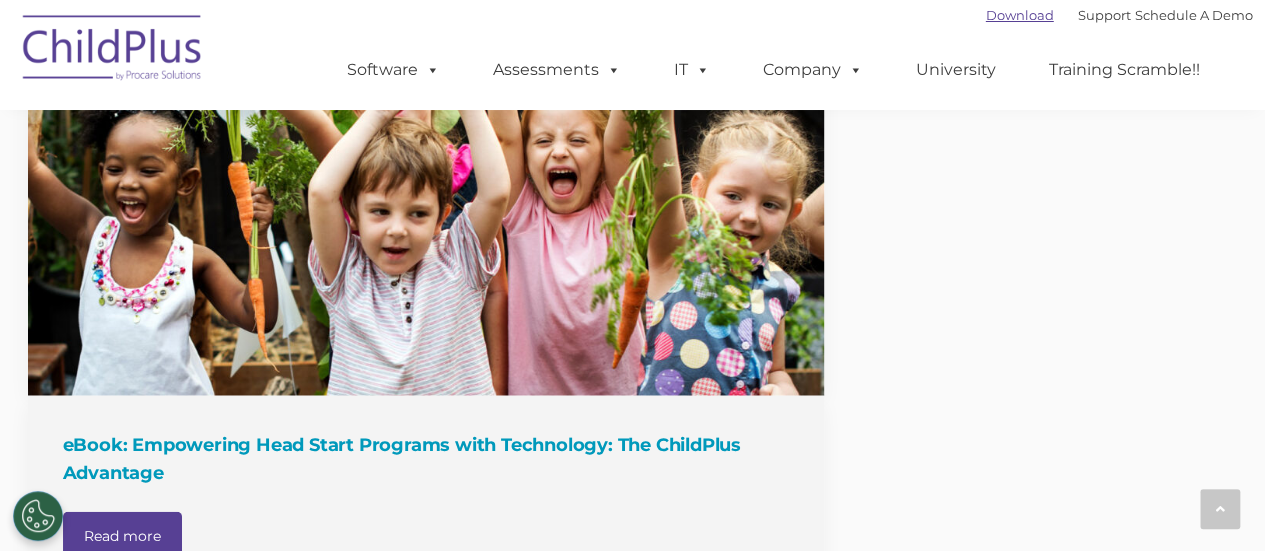 click on "Download" at bounding box center [1020, 15] 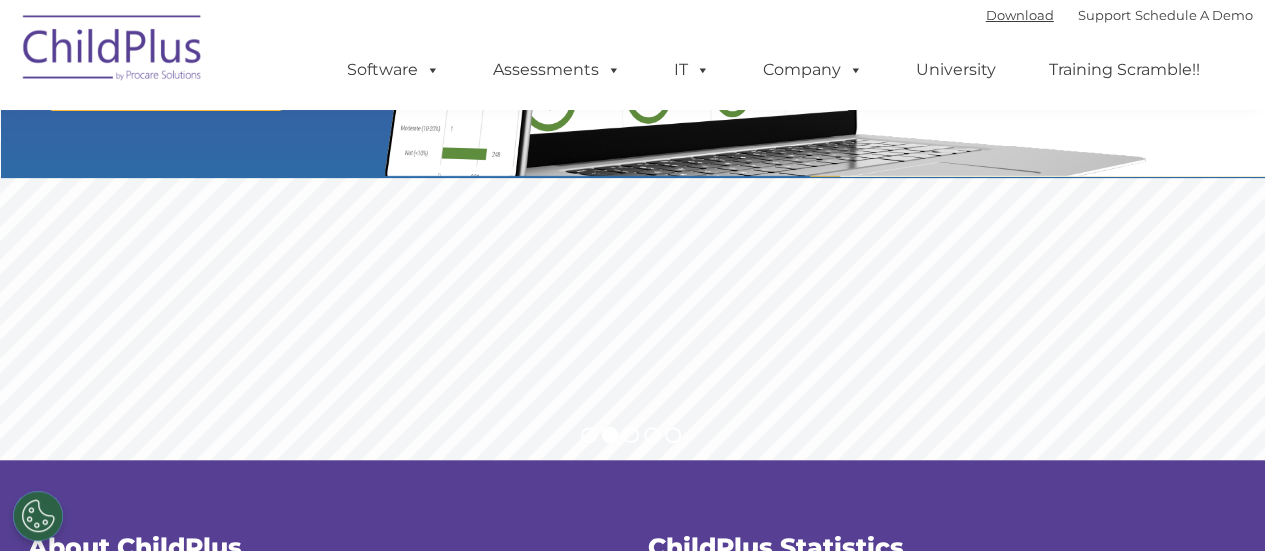 scroll, scrollTop: 0, scrollLeft: 0, axis: both 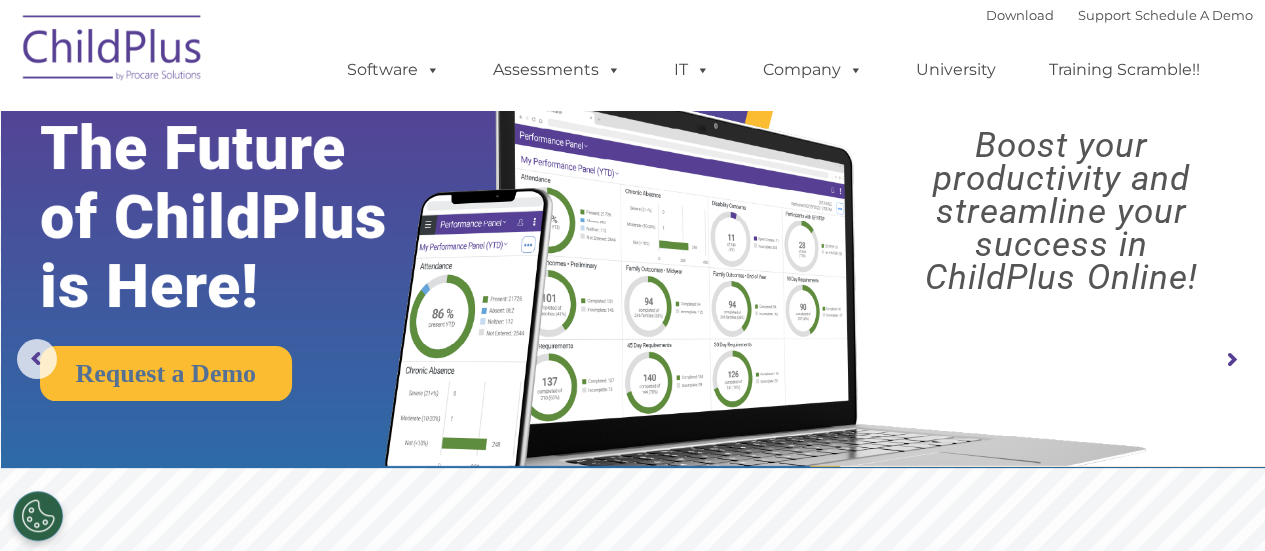 click at bounding box center (113, 51) 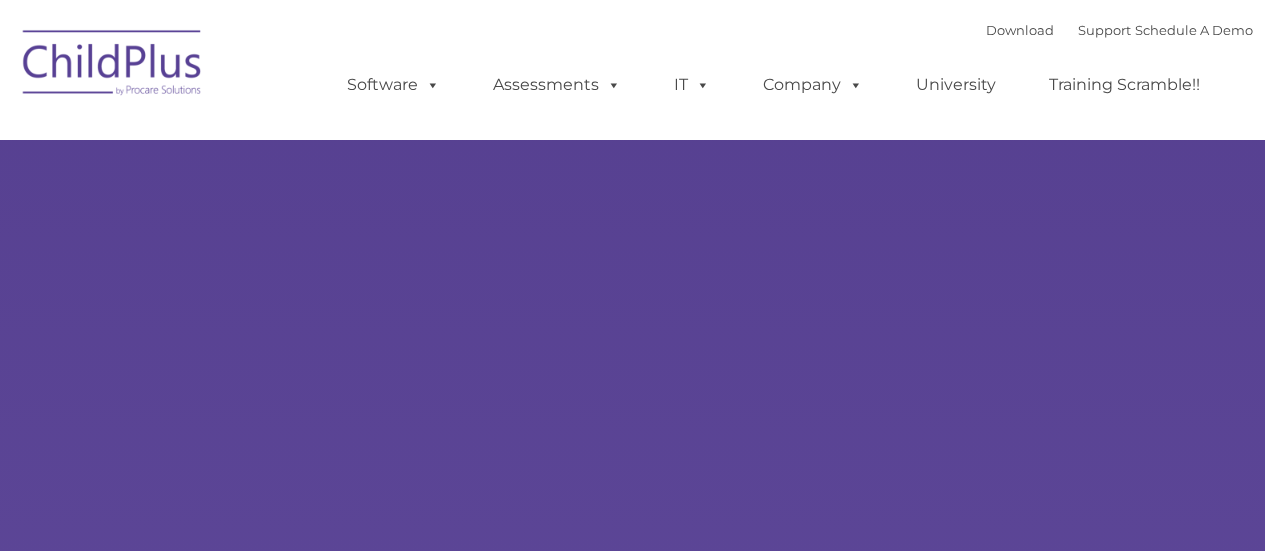 type on "" 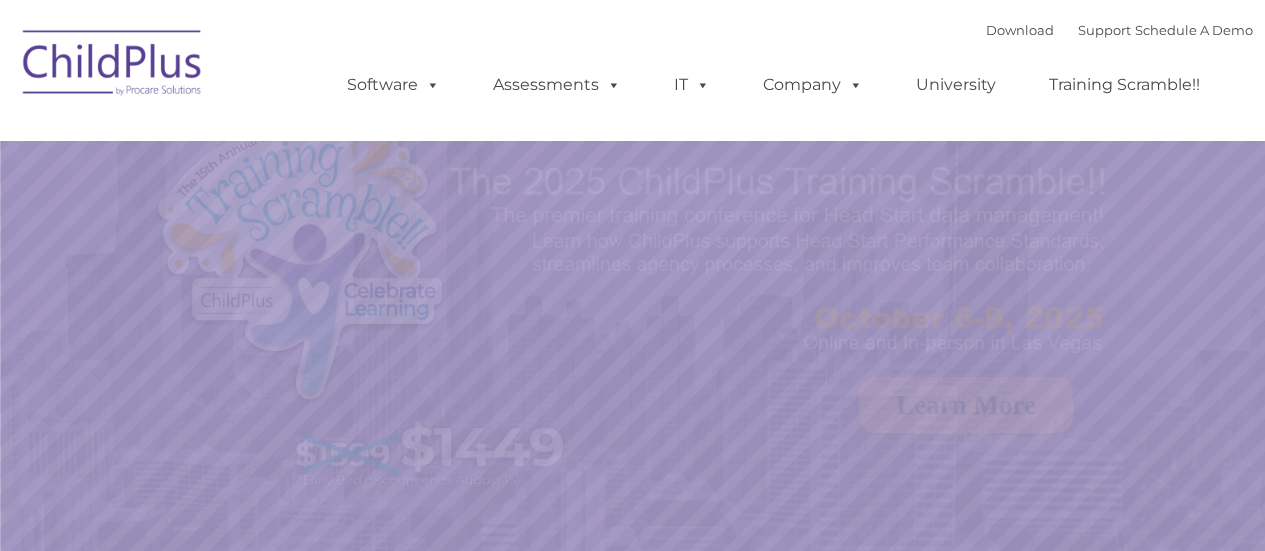 select on "MEDIUM" 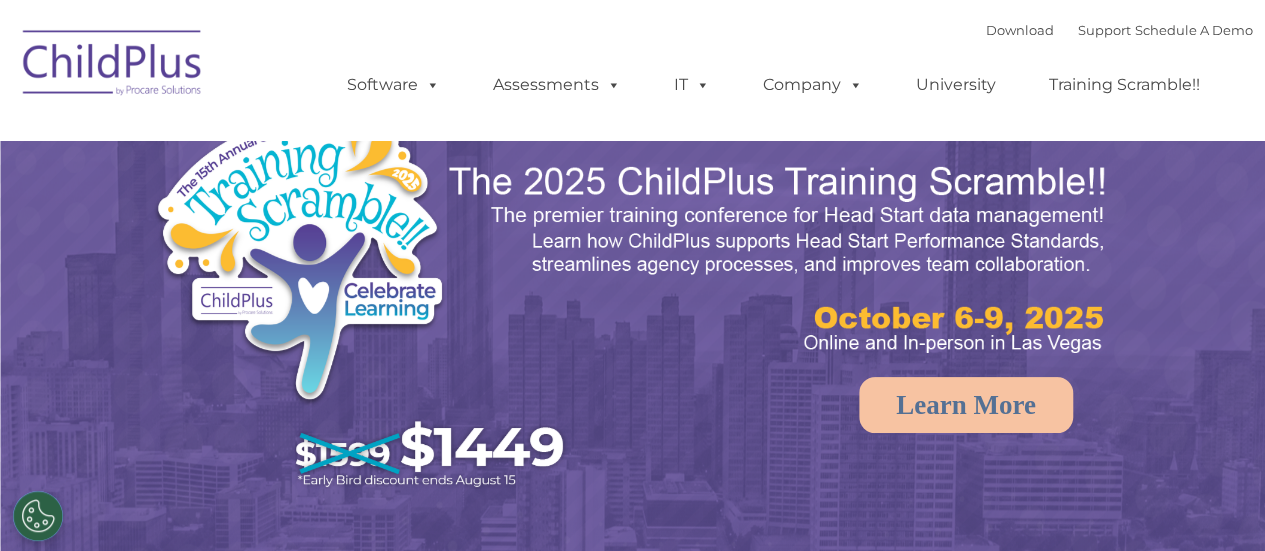 scroll, scrollTop: 0, scrollLeft: 0, axis: both 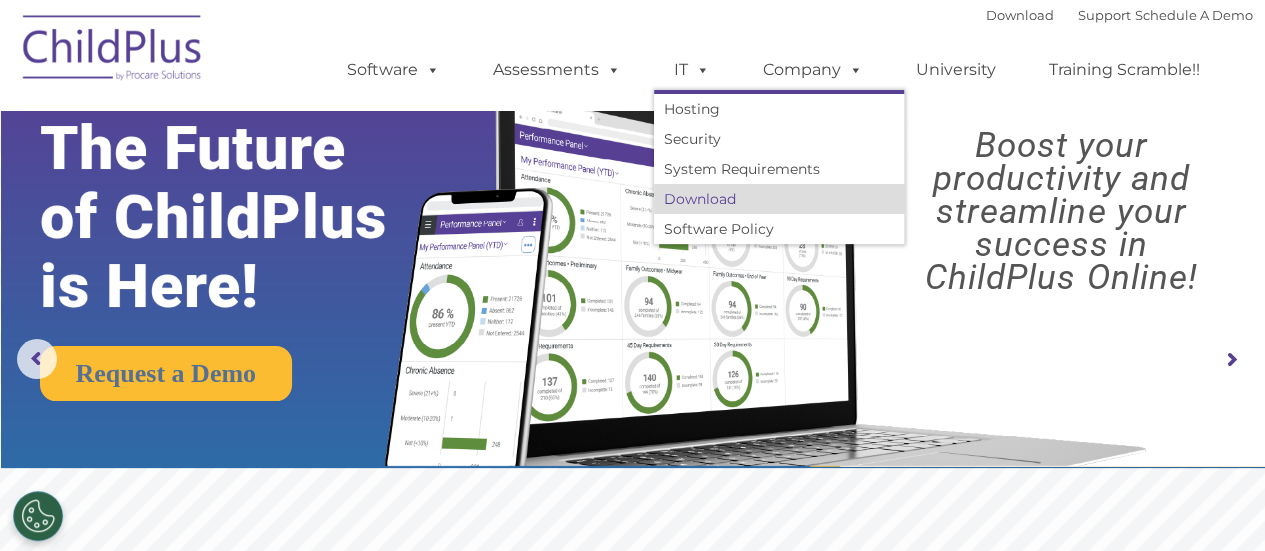 click on "Download" at bounding box center [779, 199] 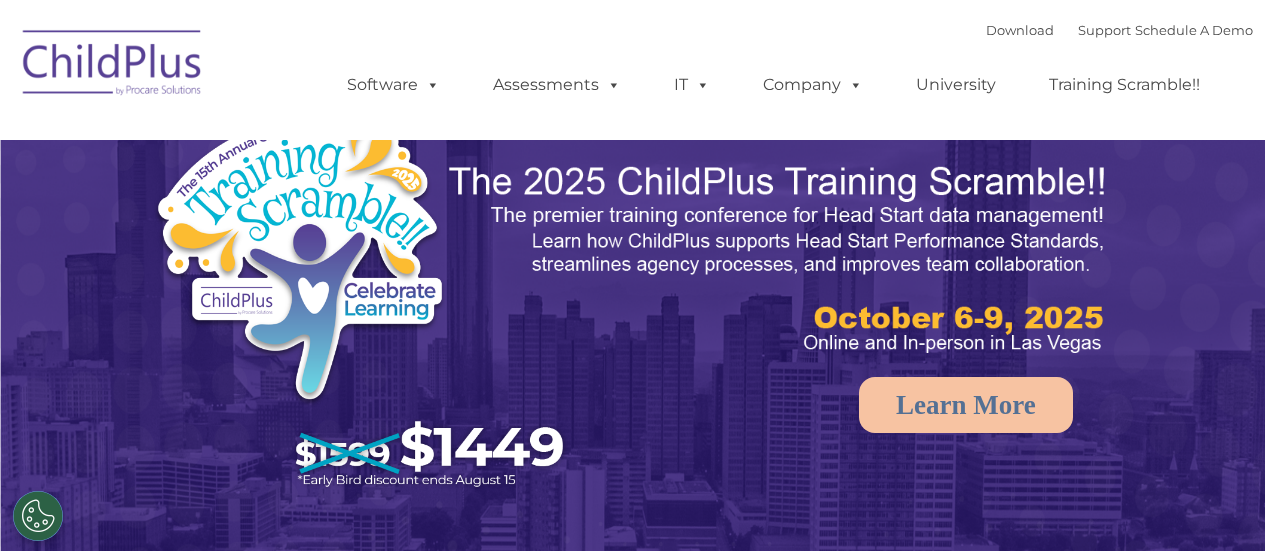 scroll, scrollTop: 0, scrollLeft: 0, axis: both 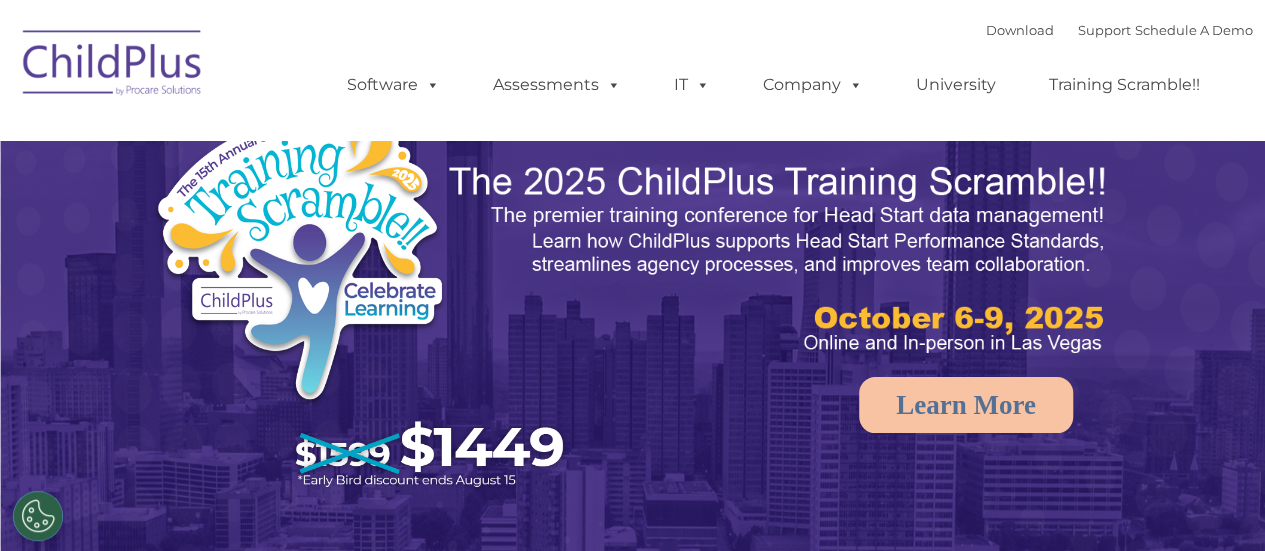 select on "MEDIUM" 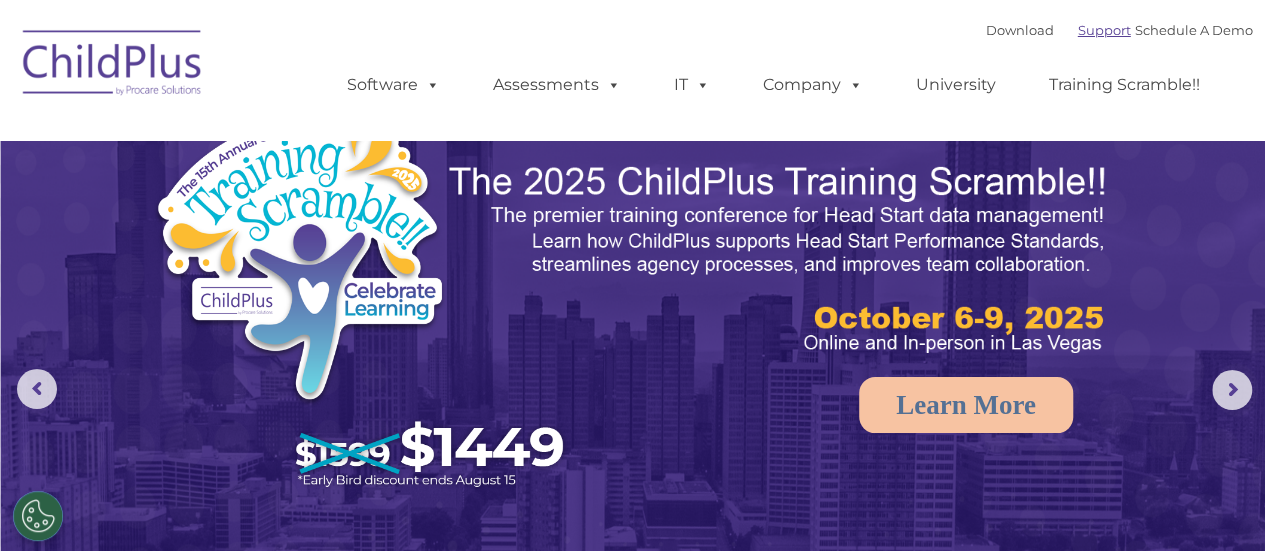 click on "Support" at bounding box center [1104, 30] 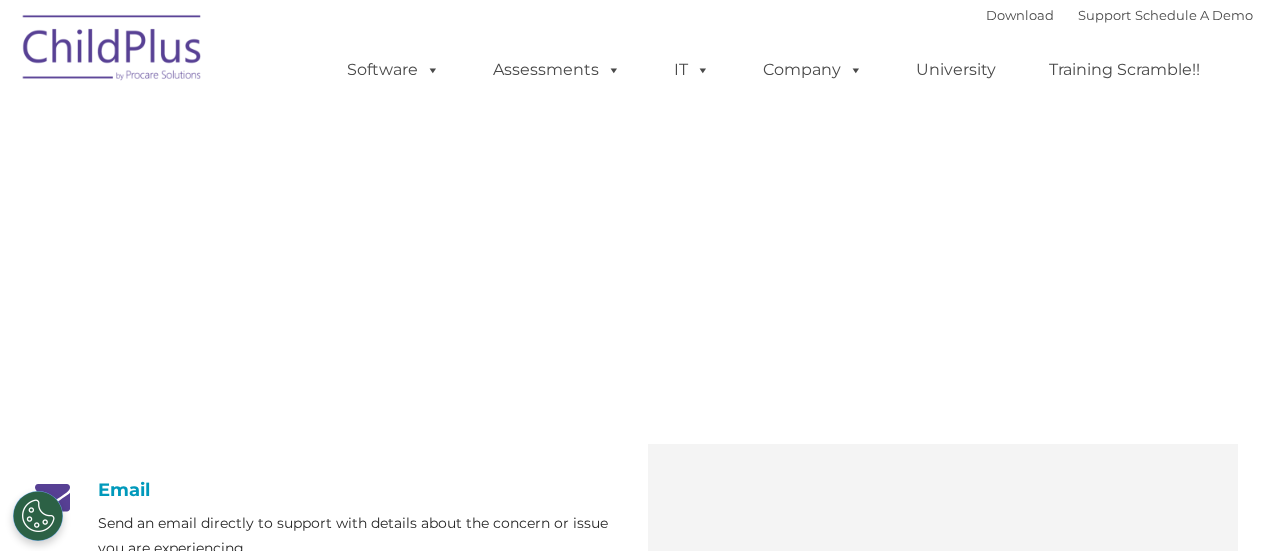 scroll, scrollTop: 0, scrollLeft: 0, axis: both 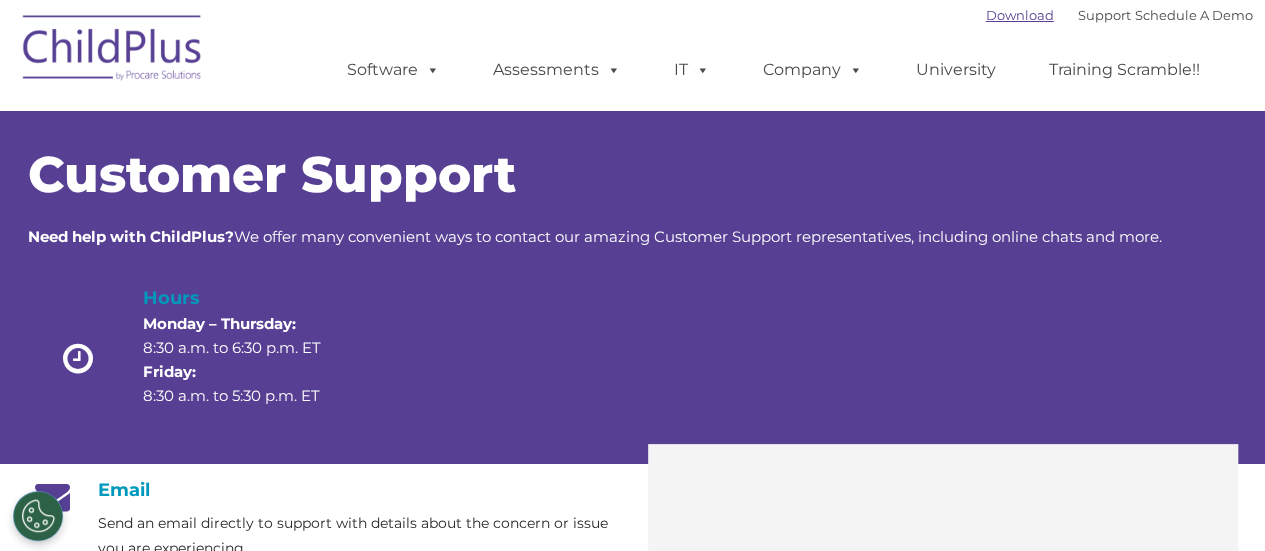 click on "Download" at bounding box center [1020, 15] 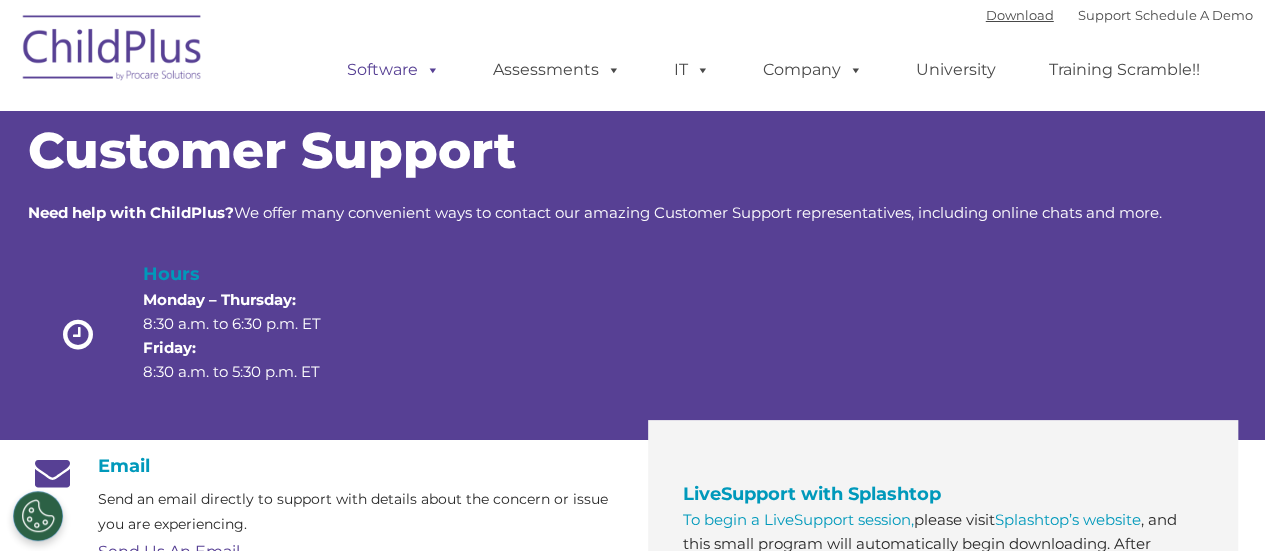 scroll, scrollTop: 0, scrollLeft: 0, axis: both 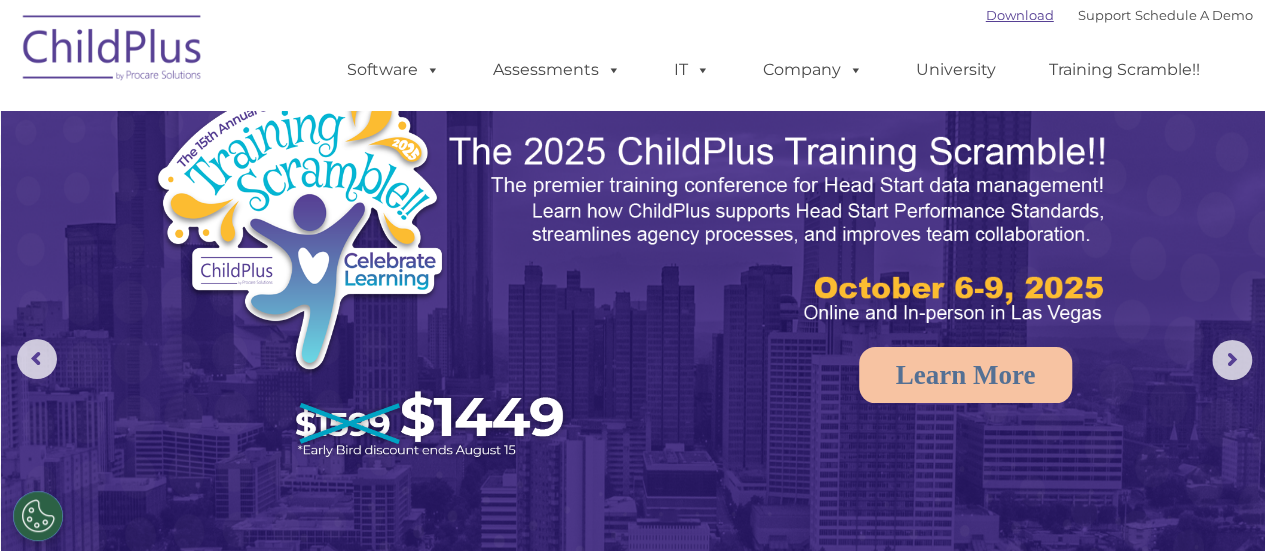 click on "Download" at bounding box center (1020, 15) 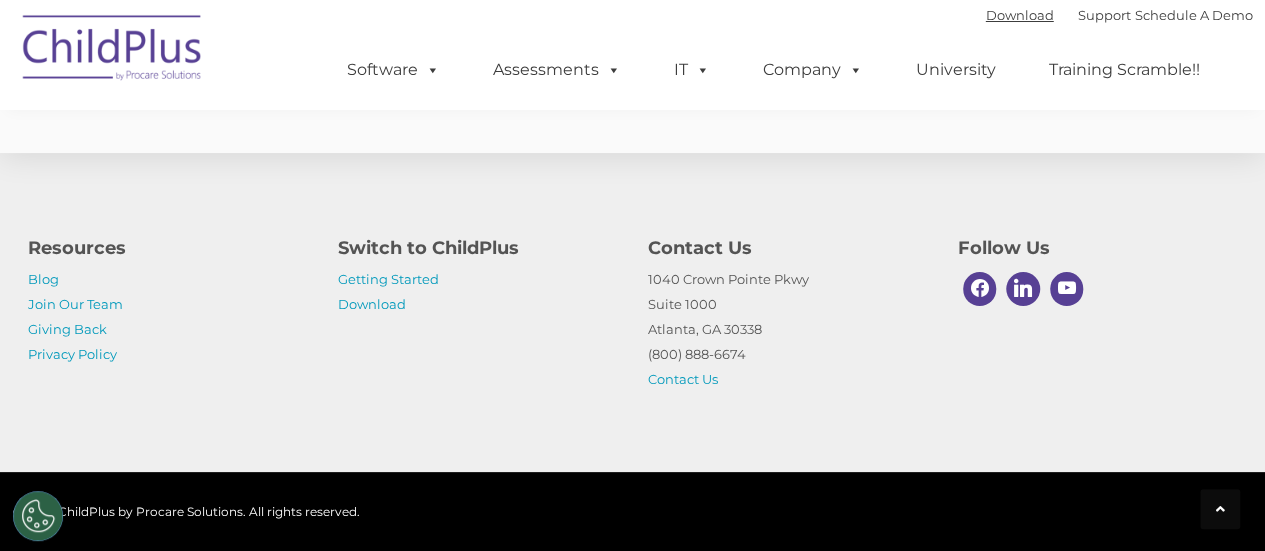 scroll, scrollTop: 3896, scrollLeft: 0, axis: vertical 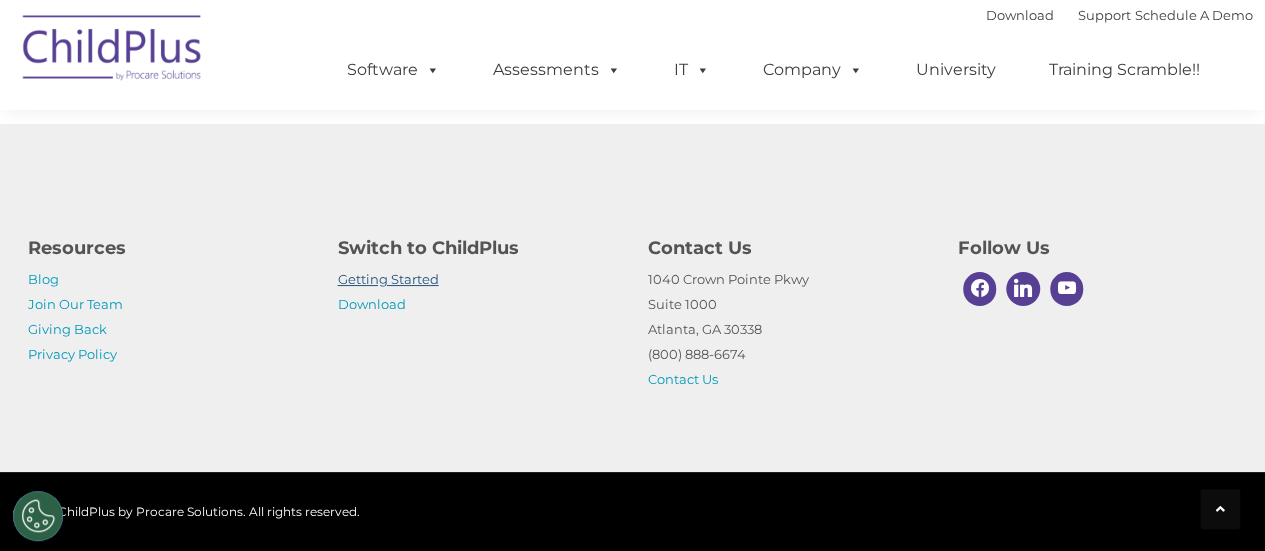 click on "Getting Started" at bounding box center (388, 279) 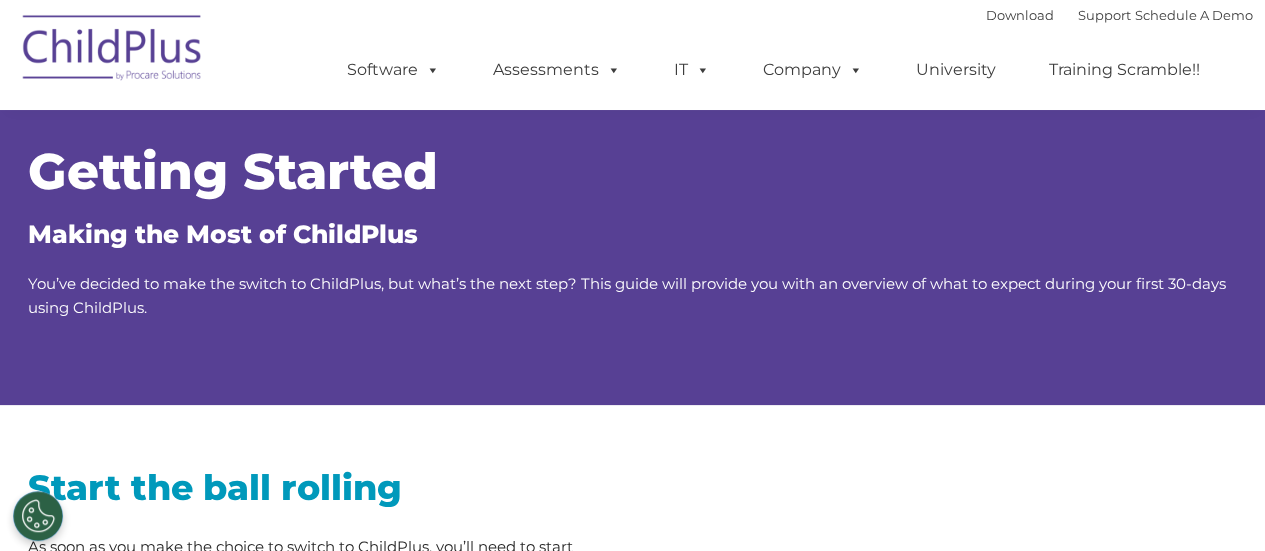 scroll, scrollTop: 0, scrollLeft: 0, axis: both 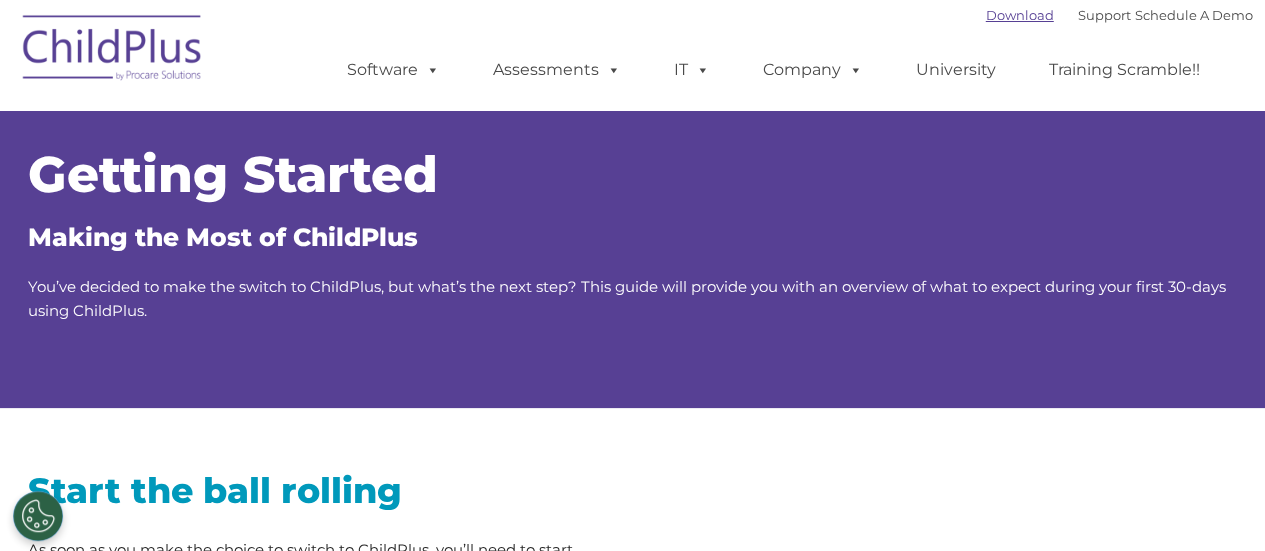 click on "Download" at bounding box center (1020, 15) 